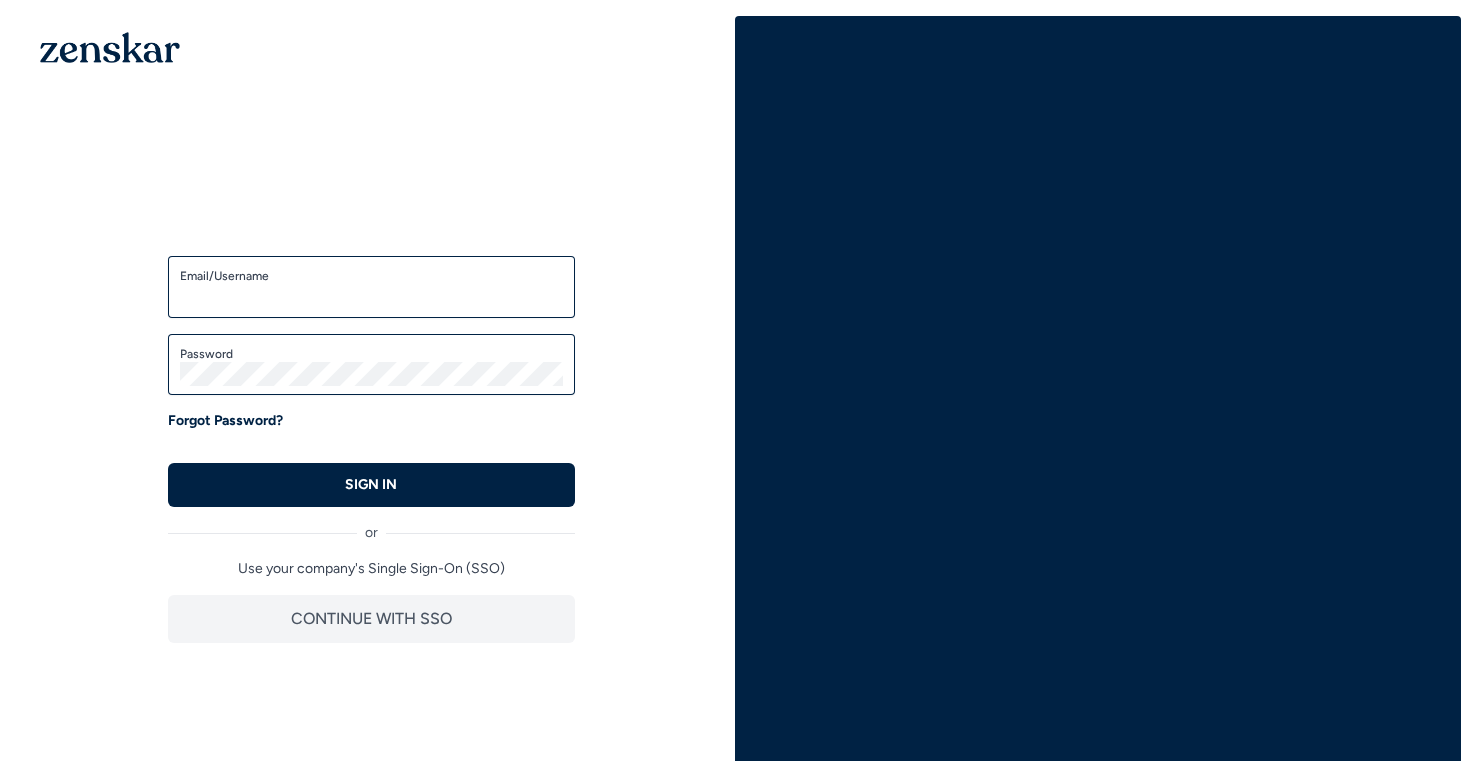 scroll, scrollTop: 0, scrollLeft: 0, axis: both 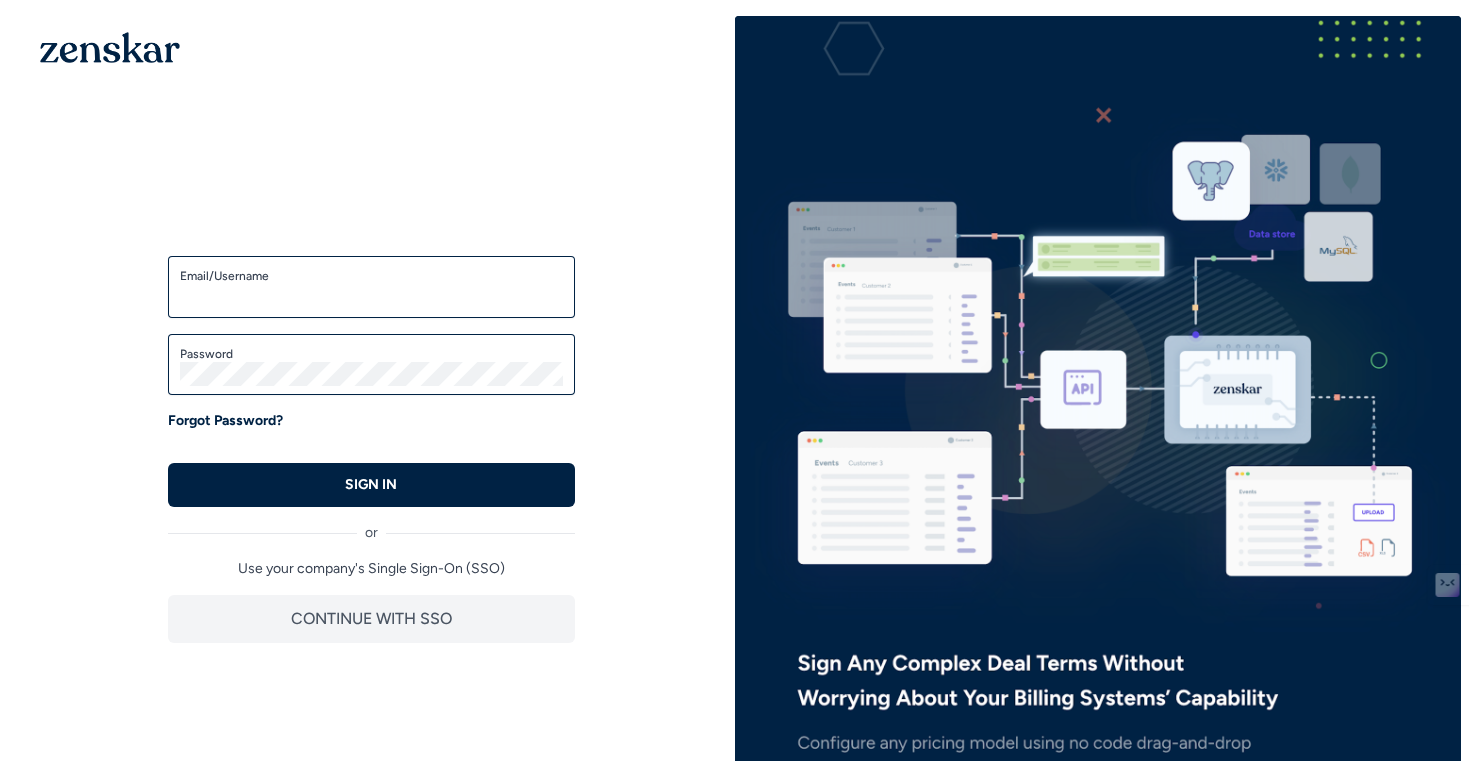 type on "**********" 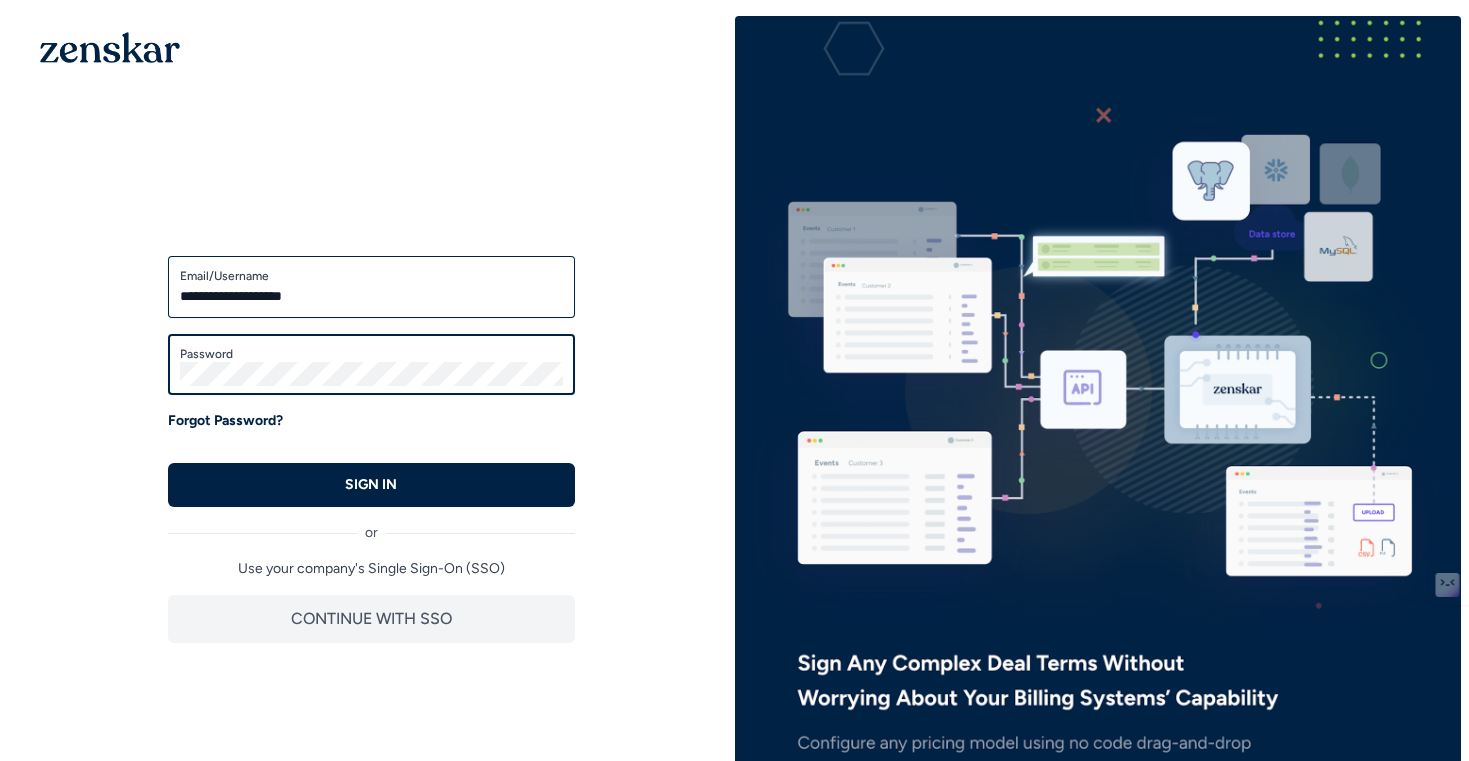 click on "SIGN IN" at bounding box center (371, 485) 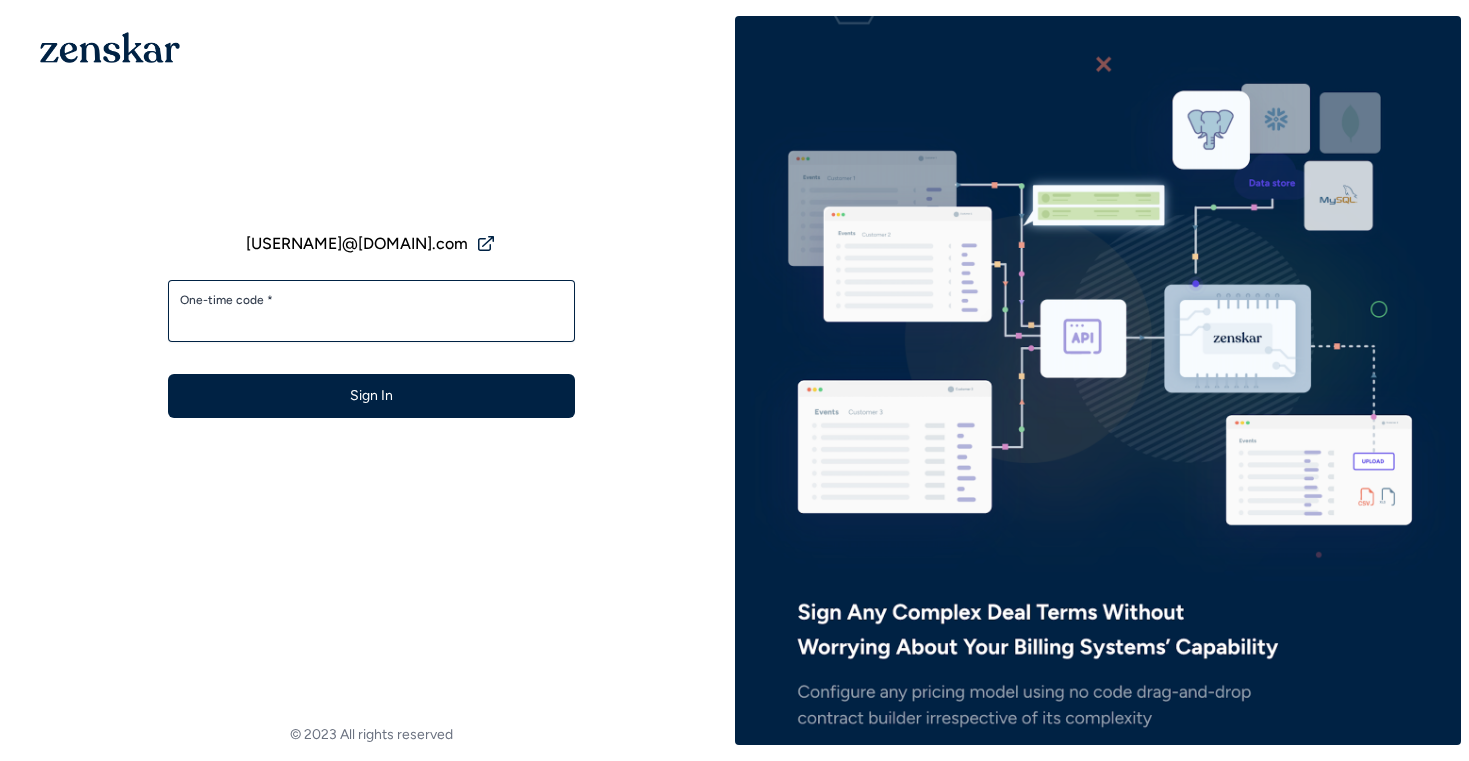 scroll, scrollTop: 0, scrollLeft: 0, axis: both 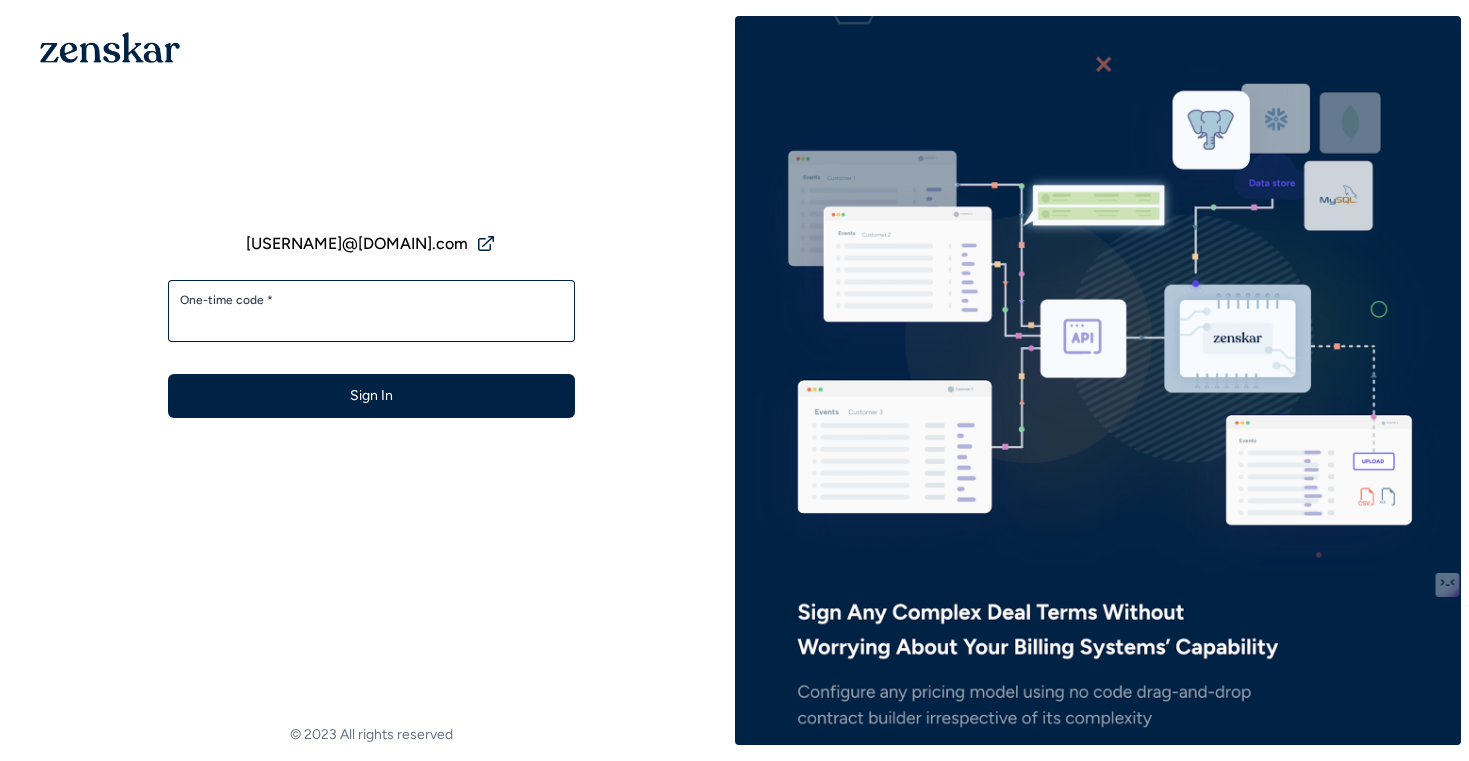 click on "One-time code *" at bounding box center [371, 320] 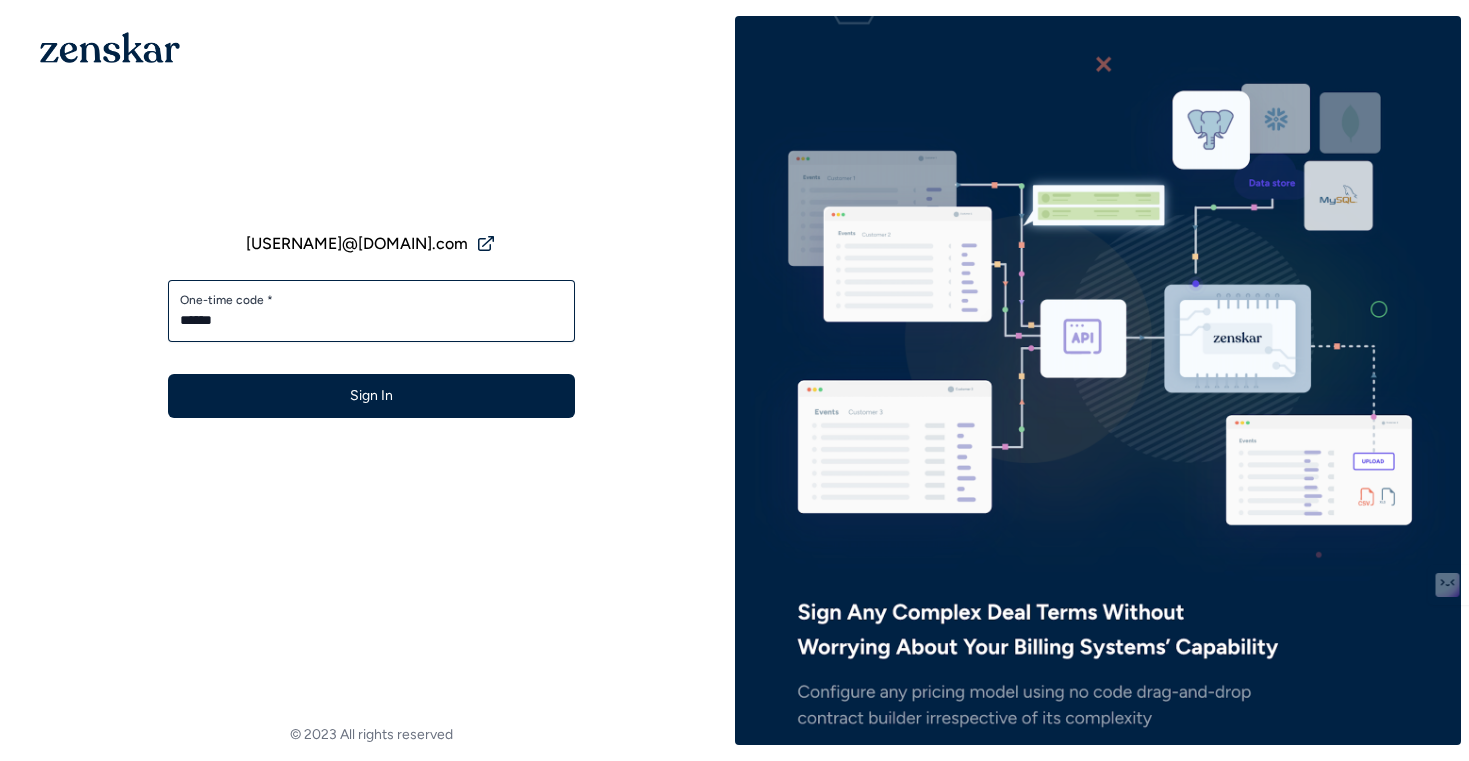 type on "******" 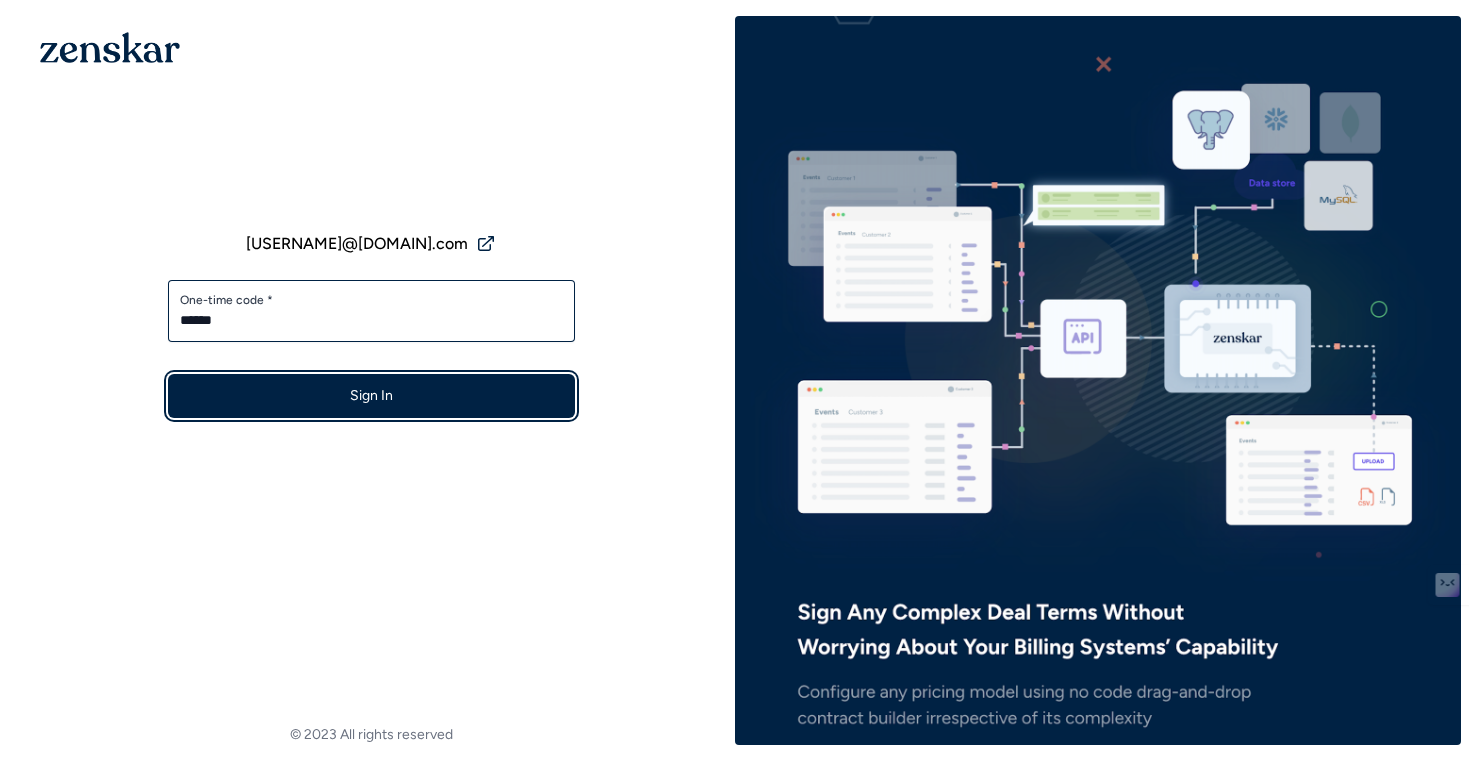 click on "Sign In" at bounding box center [371, 396] 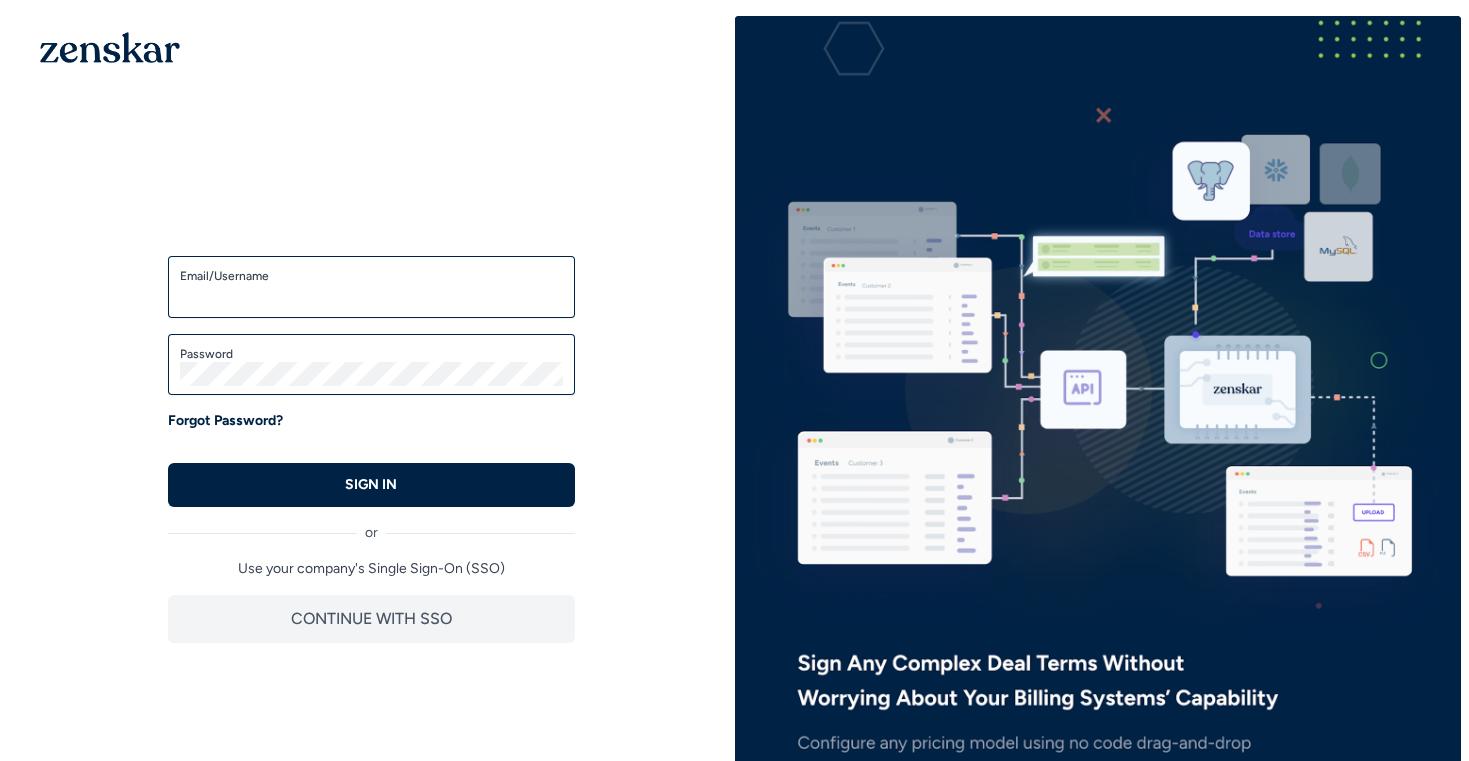scroll, scrollTop: 0, scrollLeft: 0, axis: both 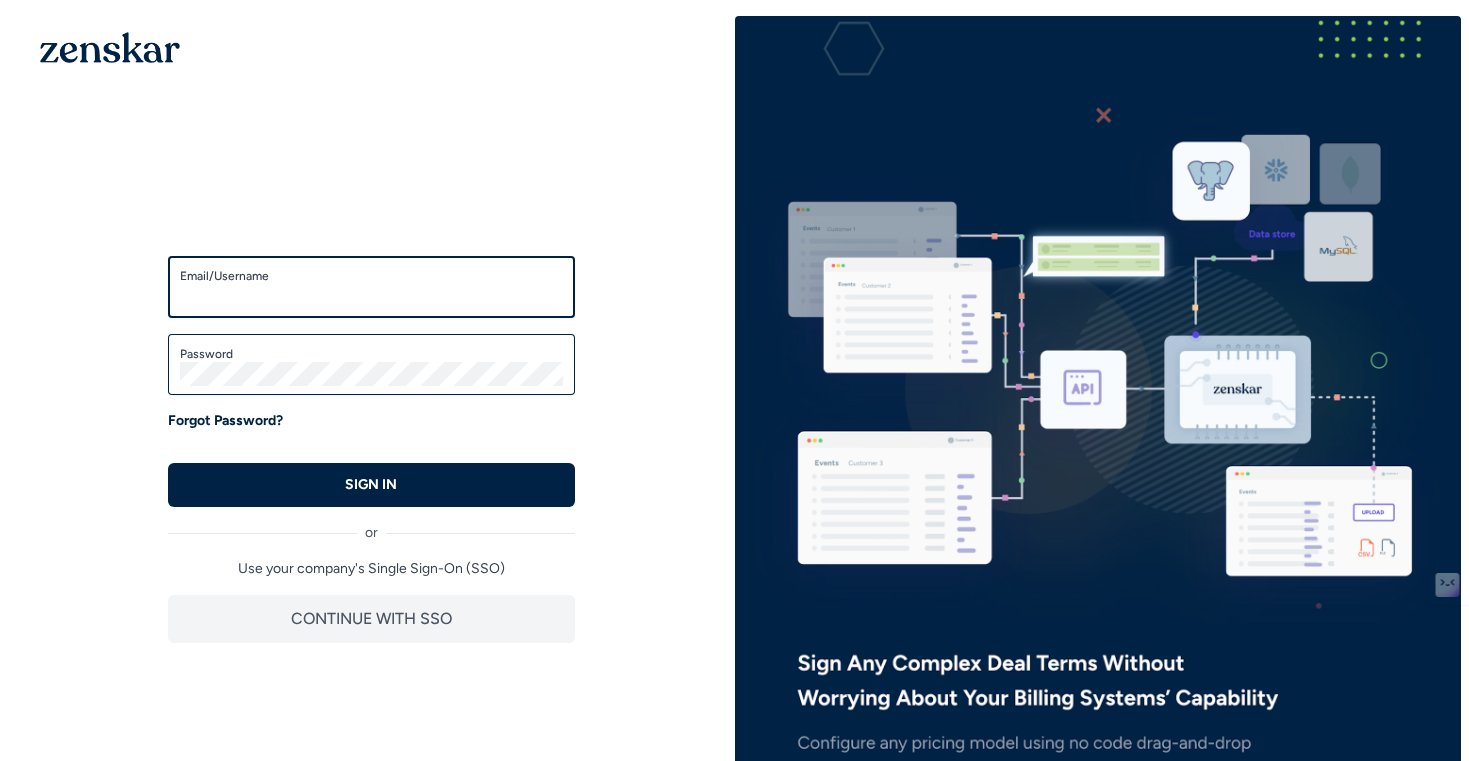 click on "Email/Username" at bounding box center [371, 296] 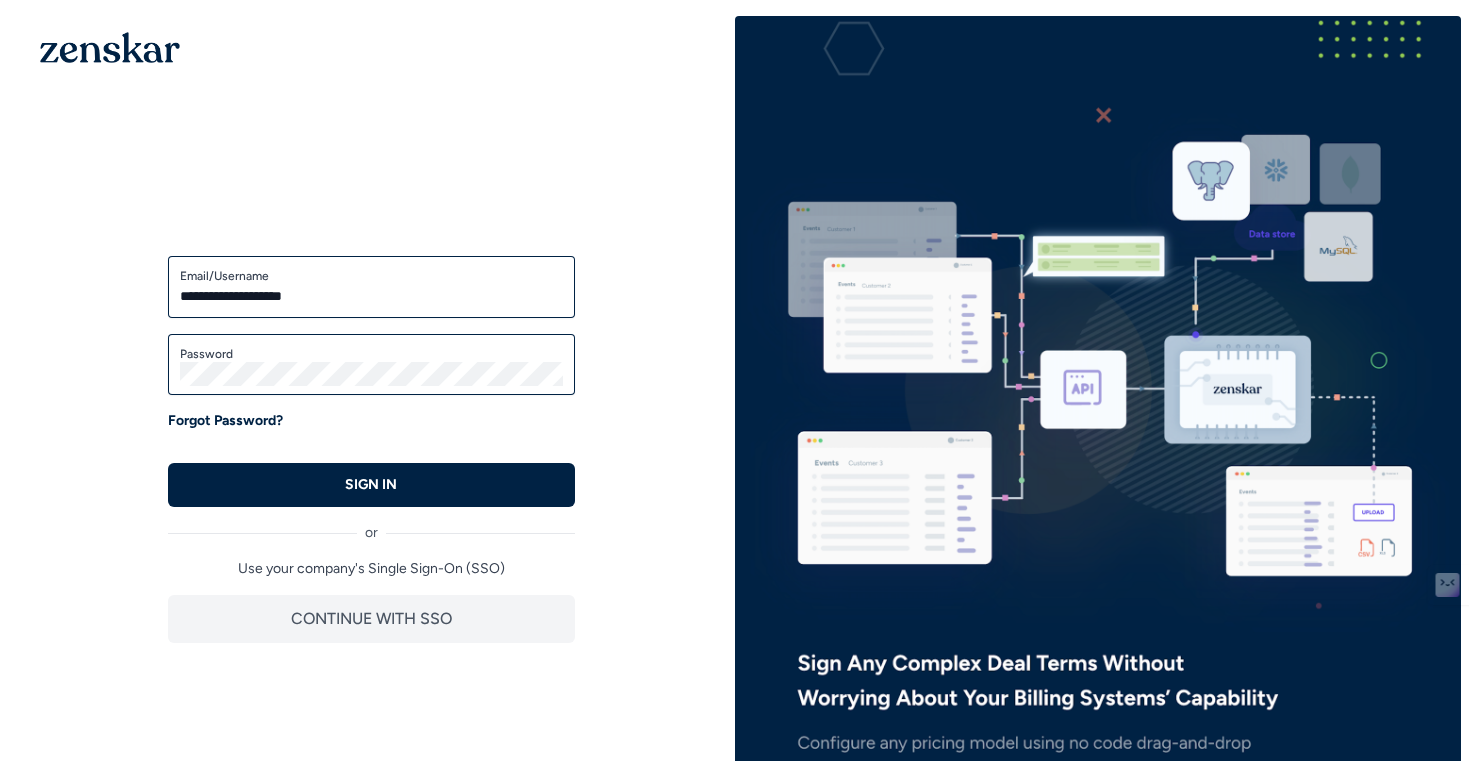 click on "Password" at bounding box center (371, 365) 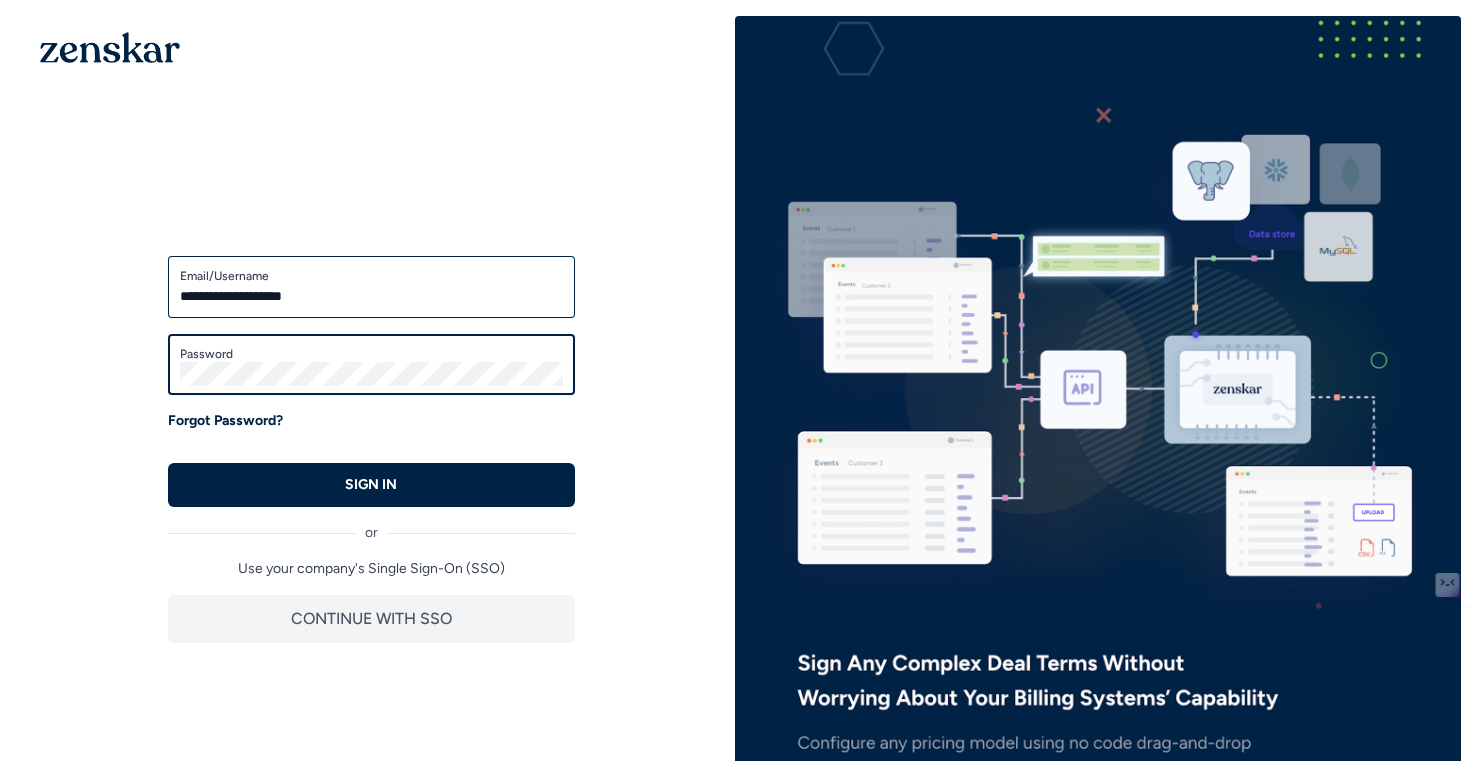 click on "SIGN IN" at bounding box center [371, 485] 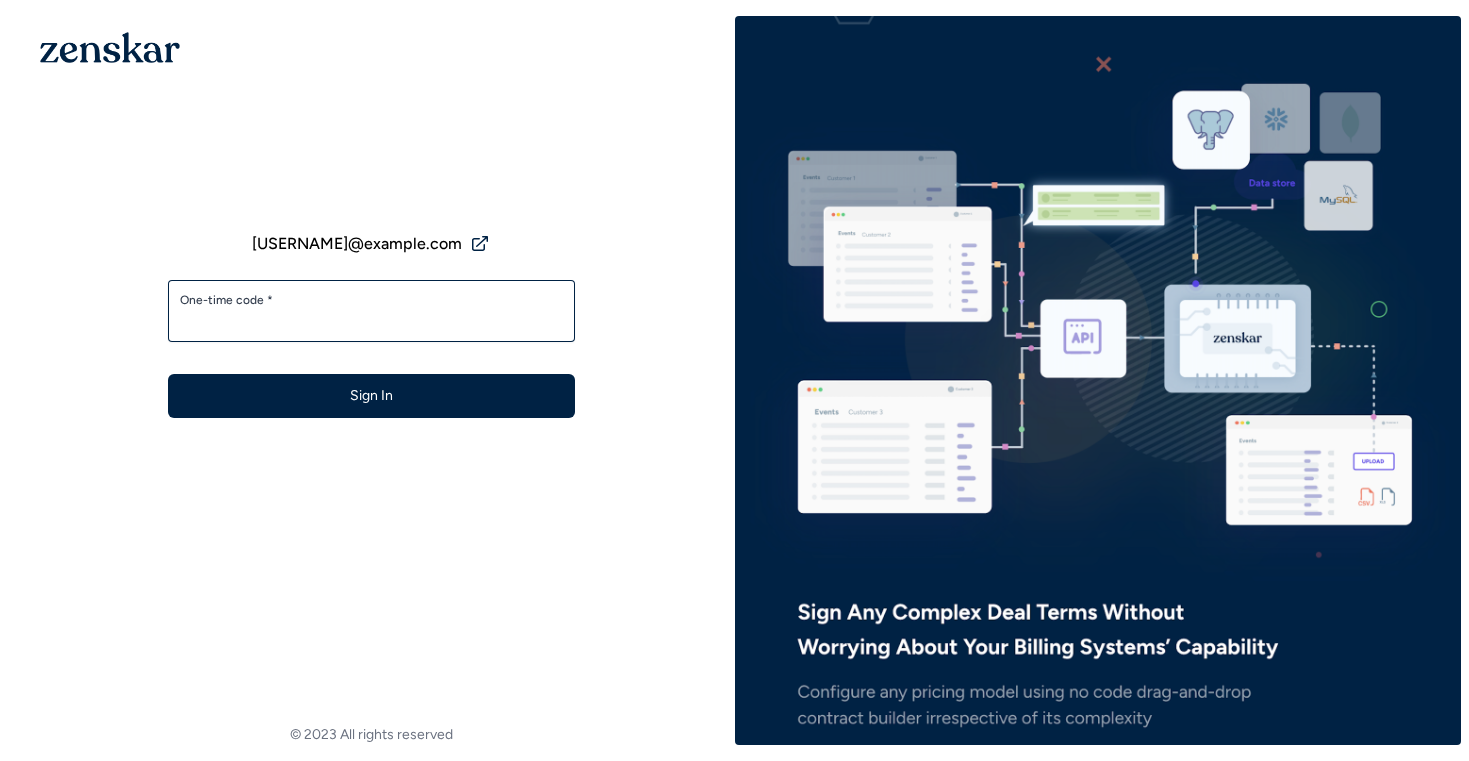 scroll, scrollTop: 0, scrollLeft: 0, axis: both 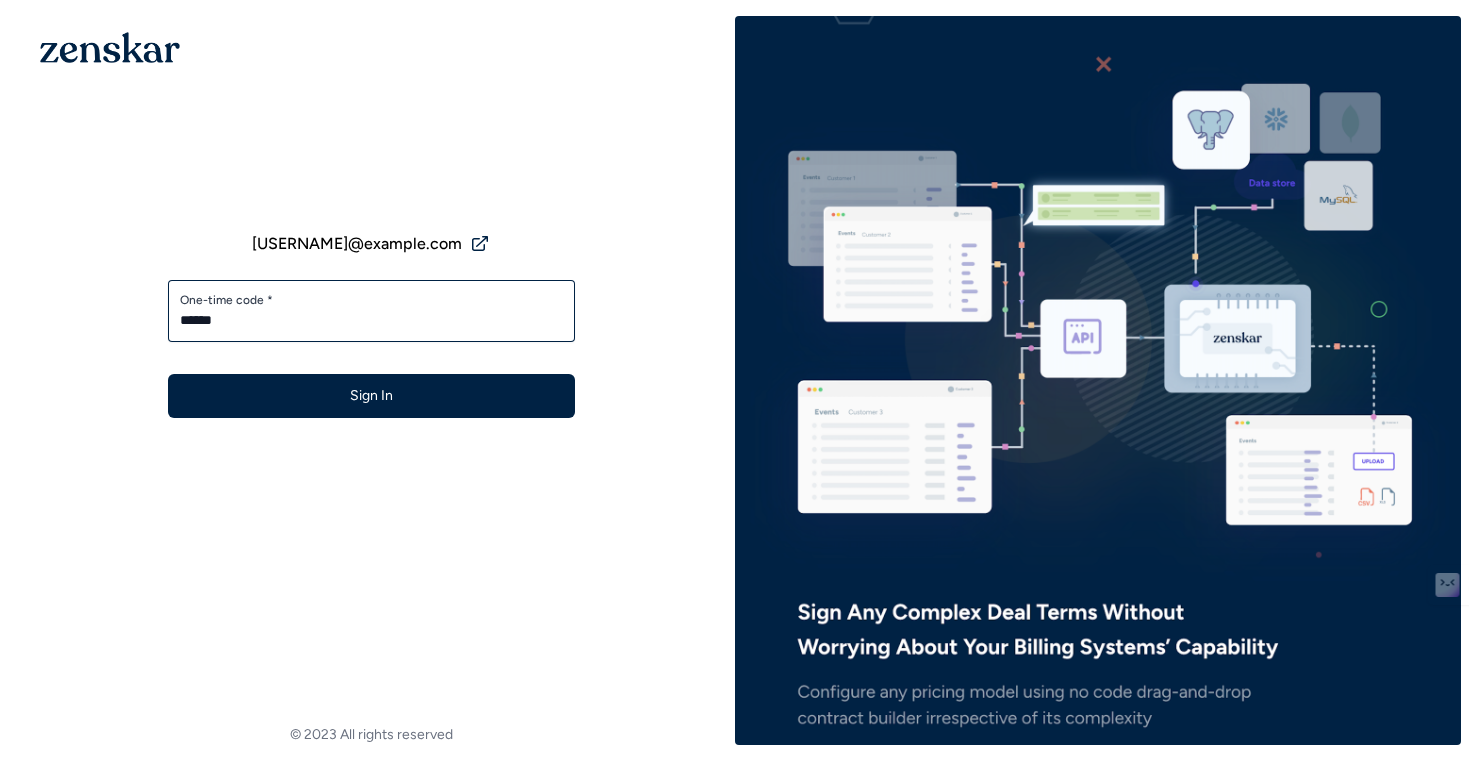 type on "******" 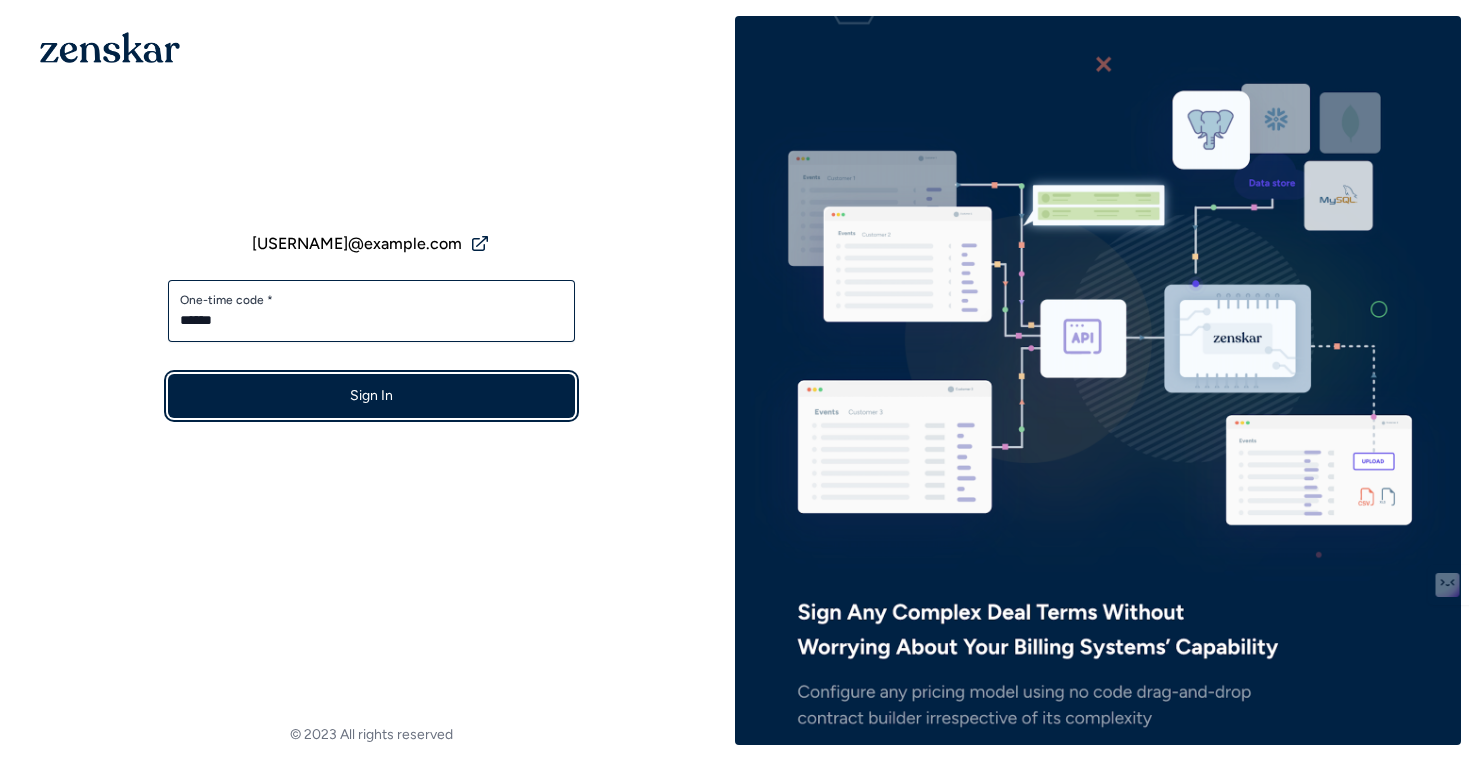 click on "Sign In" at bounding box center [371, 396] 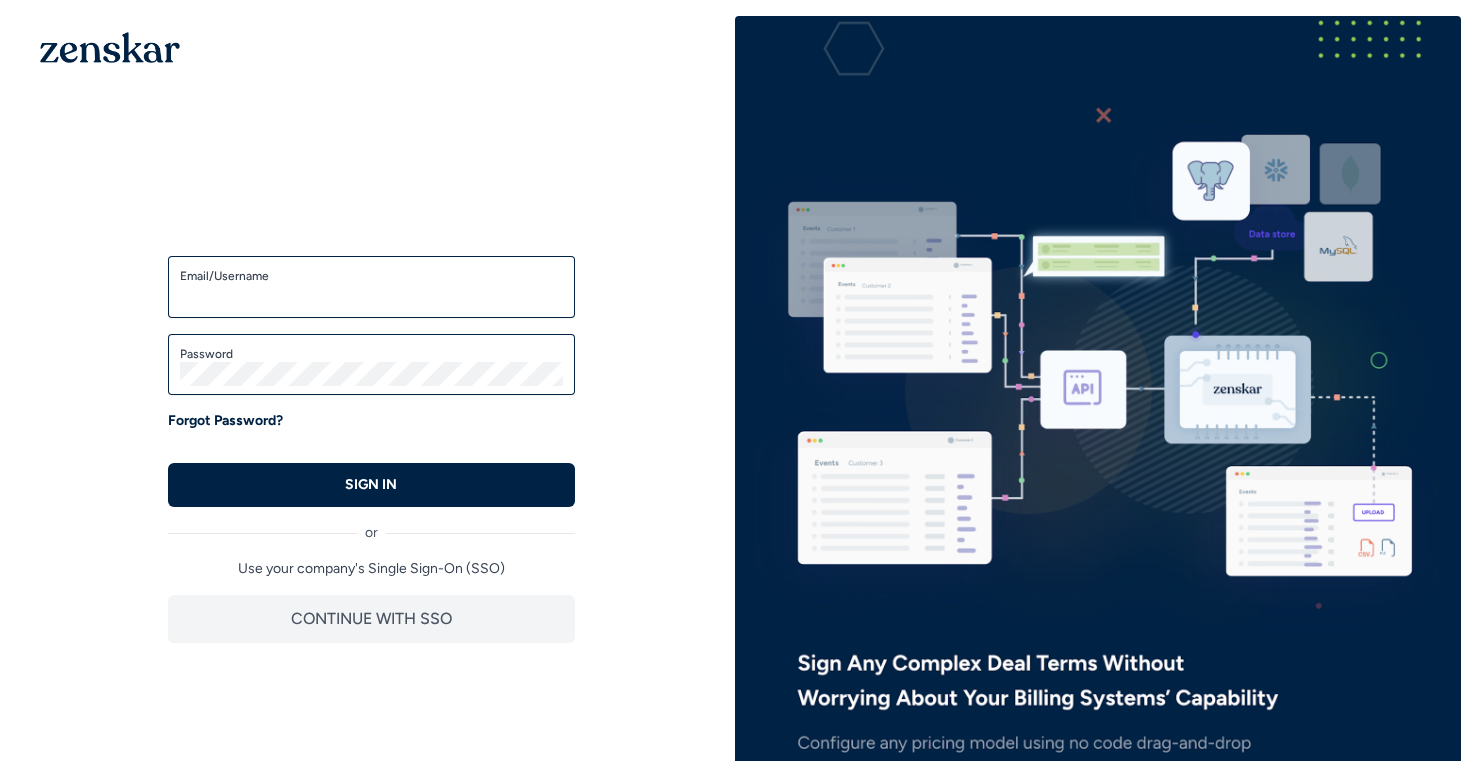 scroll, scrollTop: 0, scrollLeft: 0, axis: both 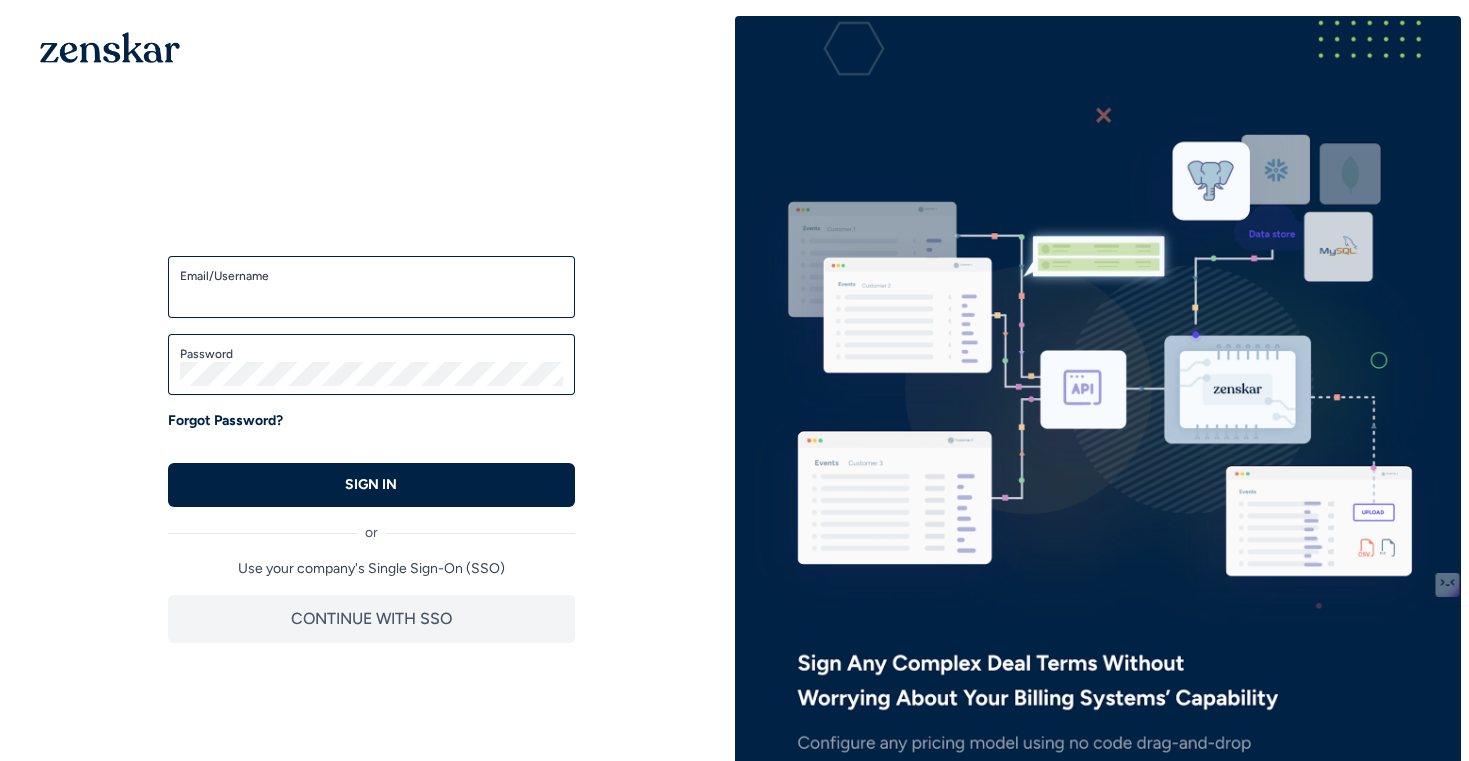 click on "Email/Username" at bounding box center (371, 296) 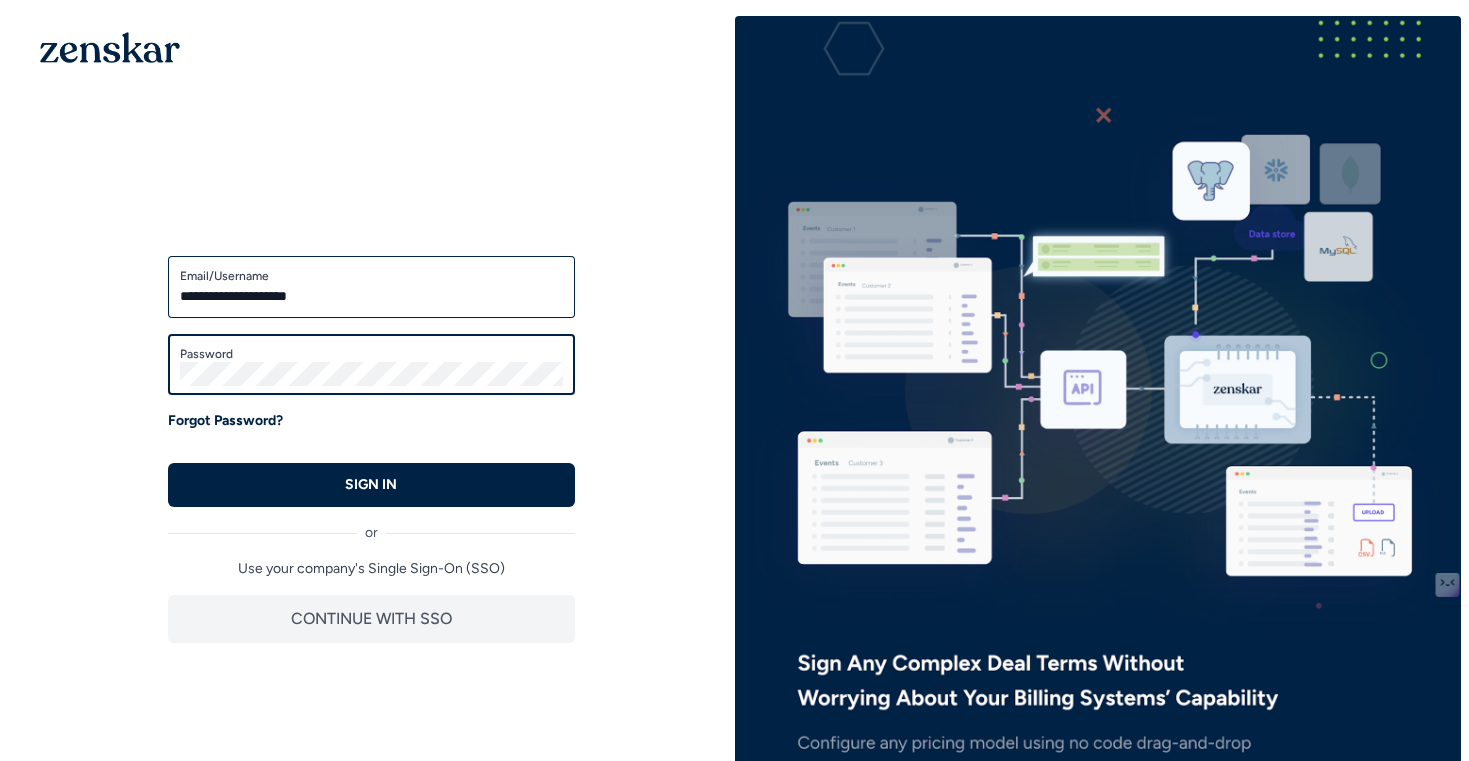 click on "SIGN IN" at bounding box center [371, 485] 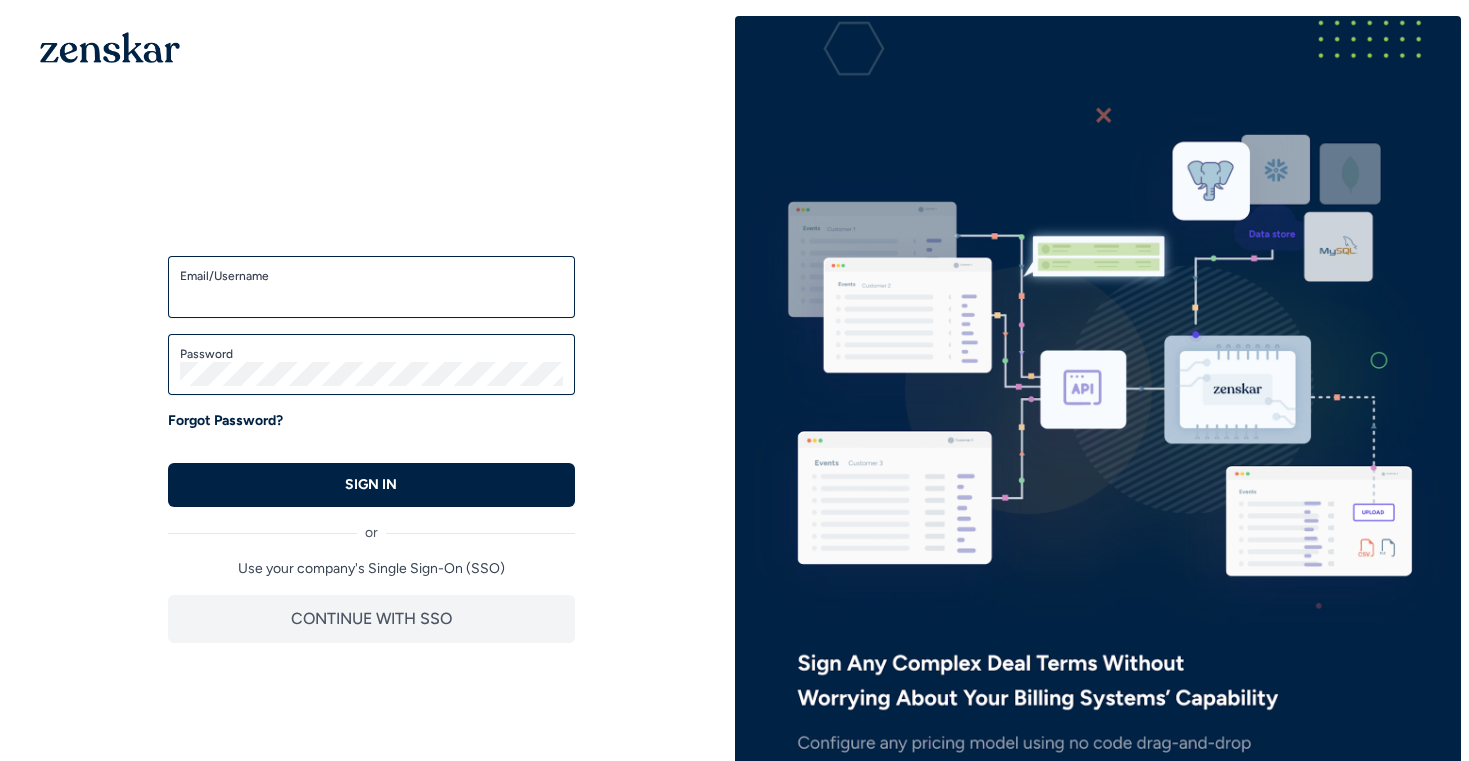 scroll, scrollTop: 0, scrollLeft: 0, axis: both 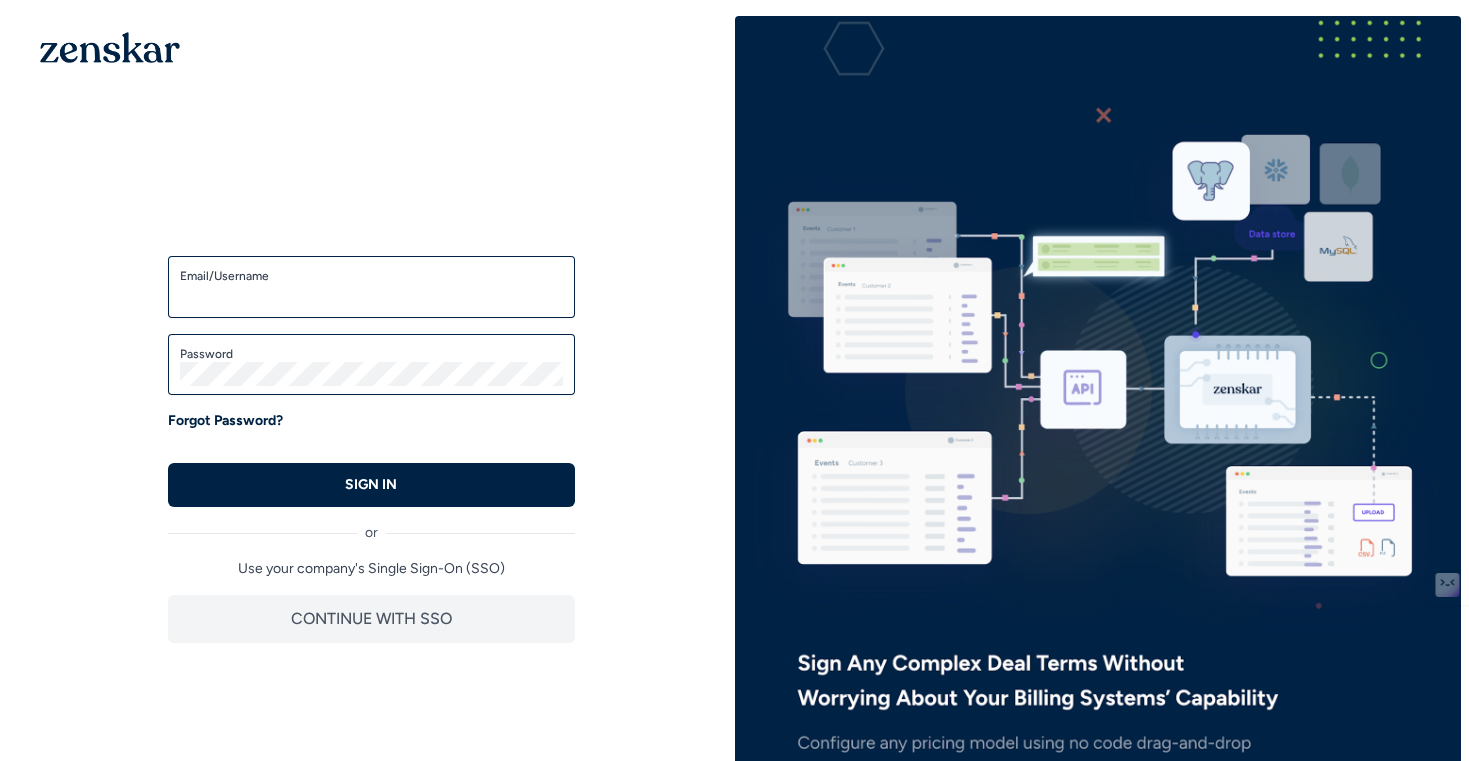 click on "Email/Username" at bounding box center [371, 296] 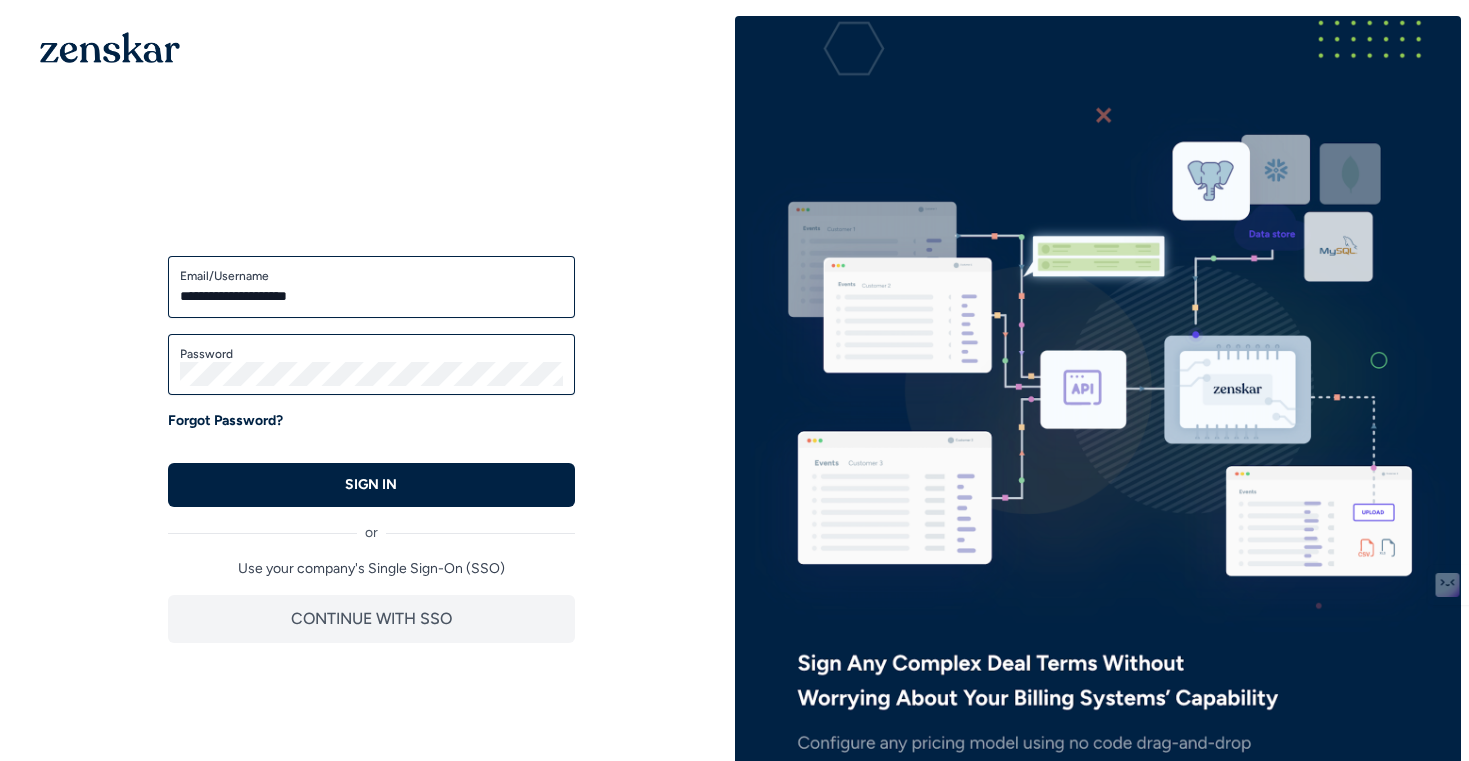 click on "**********" at bounding box center [371, 296] 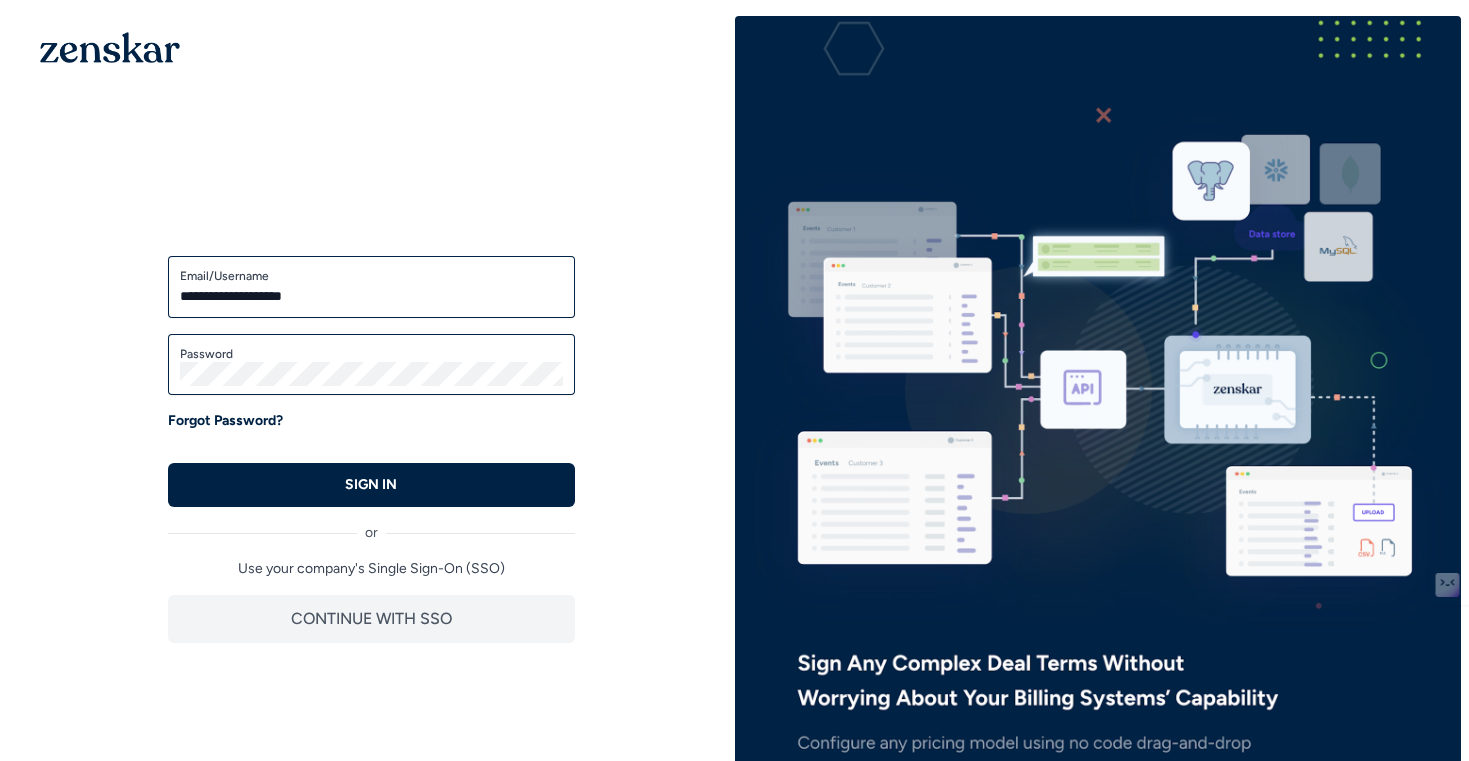 type on "**********" 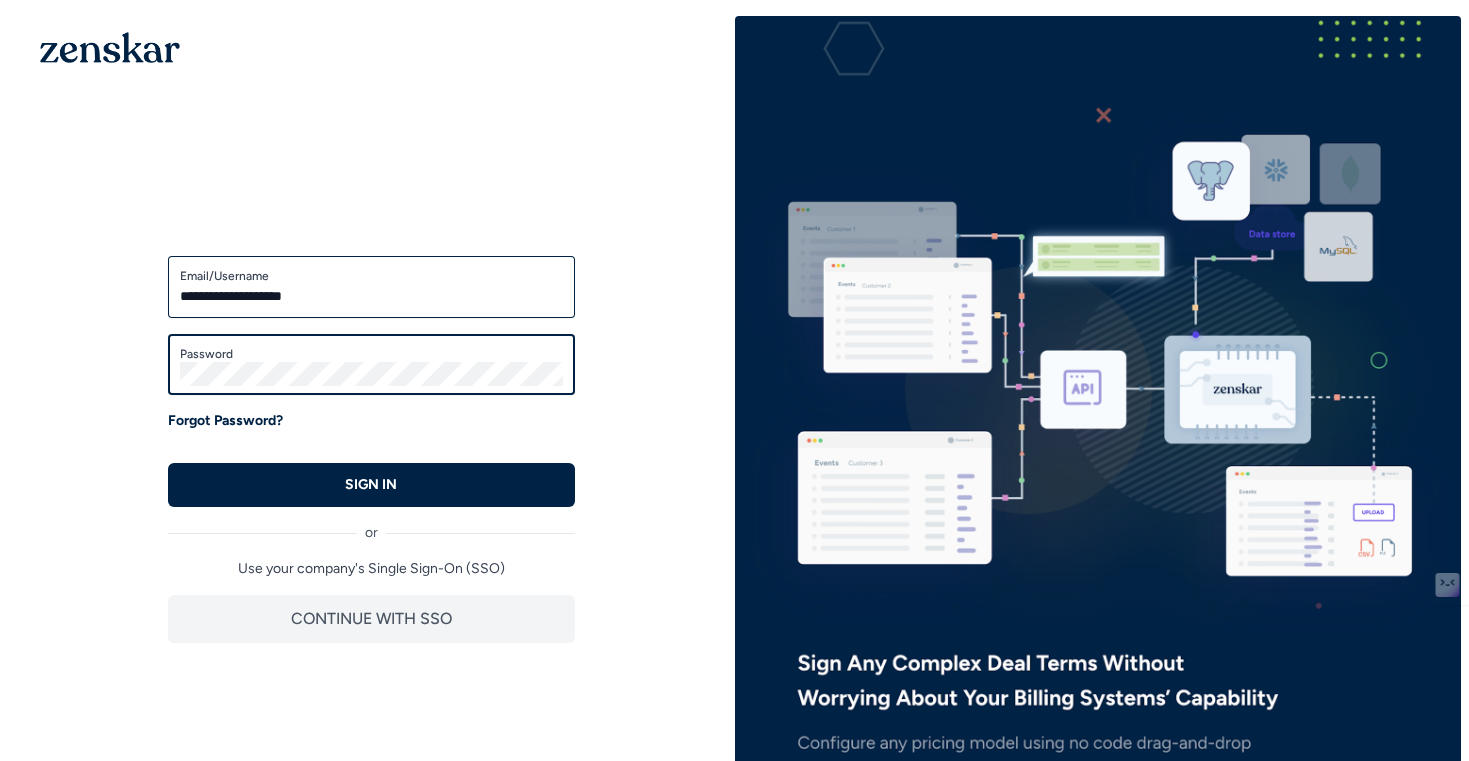 click on "SIGN IN" at bounding box center [371, 485] 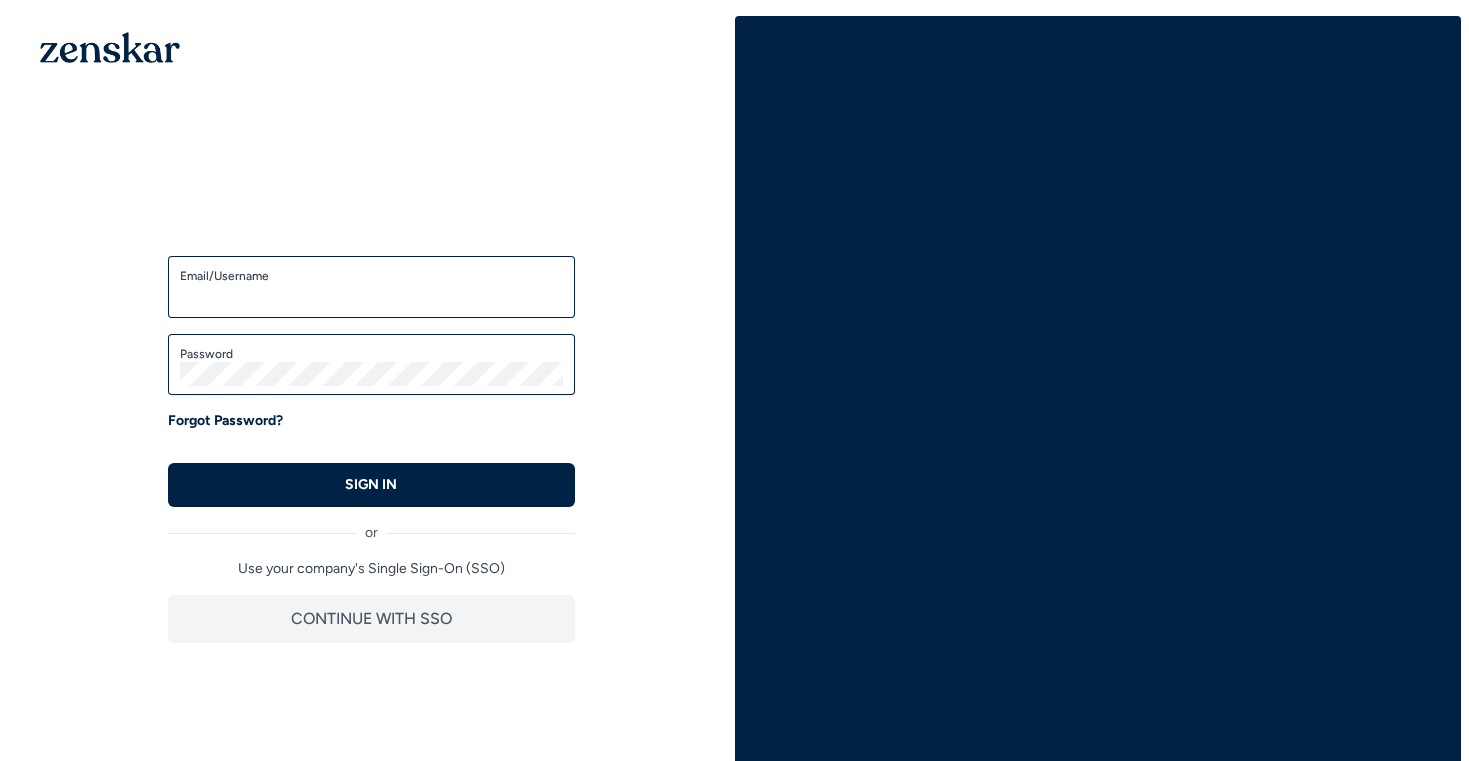 scroll, scrollTop: 0, scrollLeft: 0, axis: both 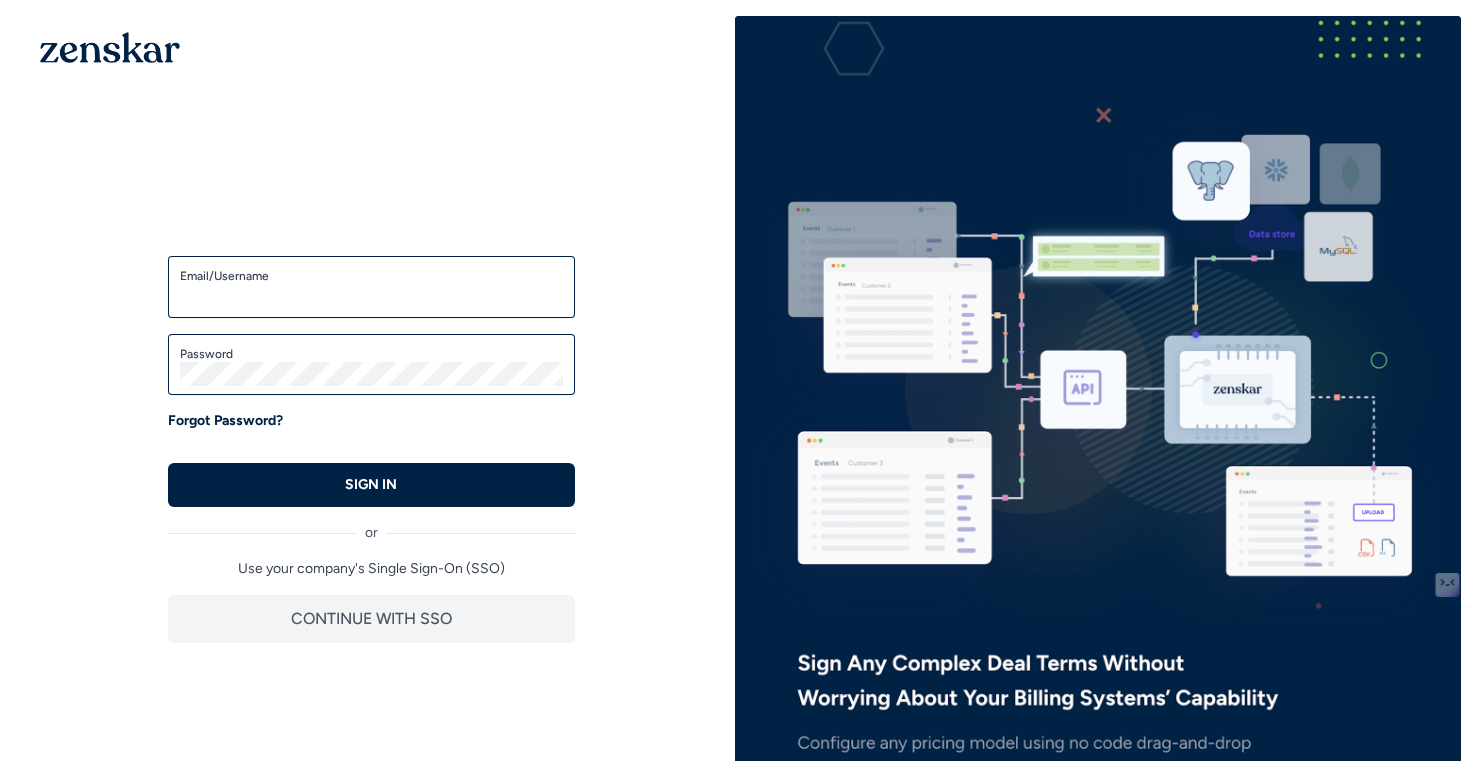 click on "Email/Username" at bounding box center [371, 296] 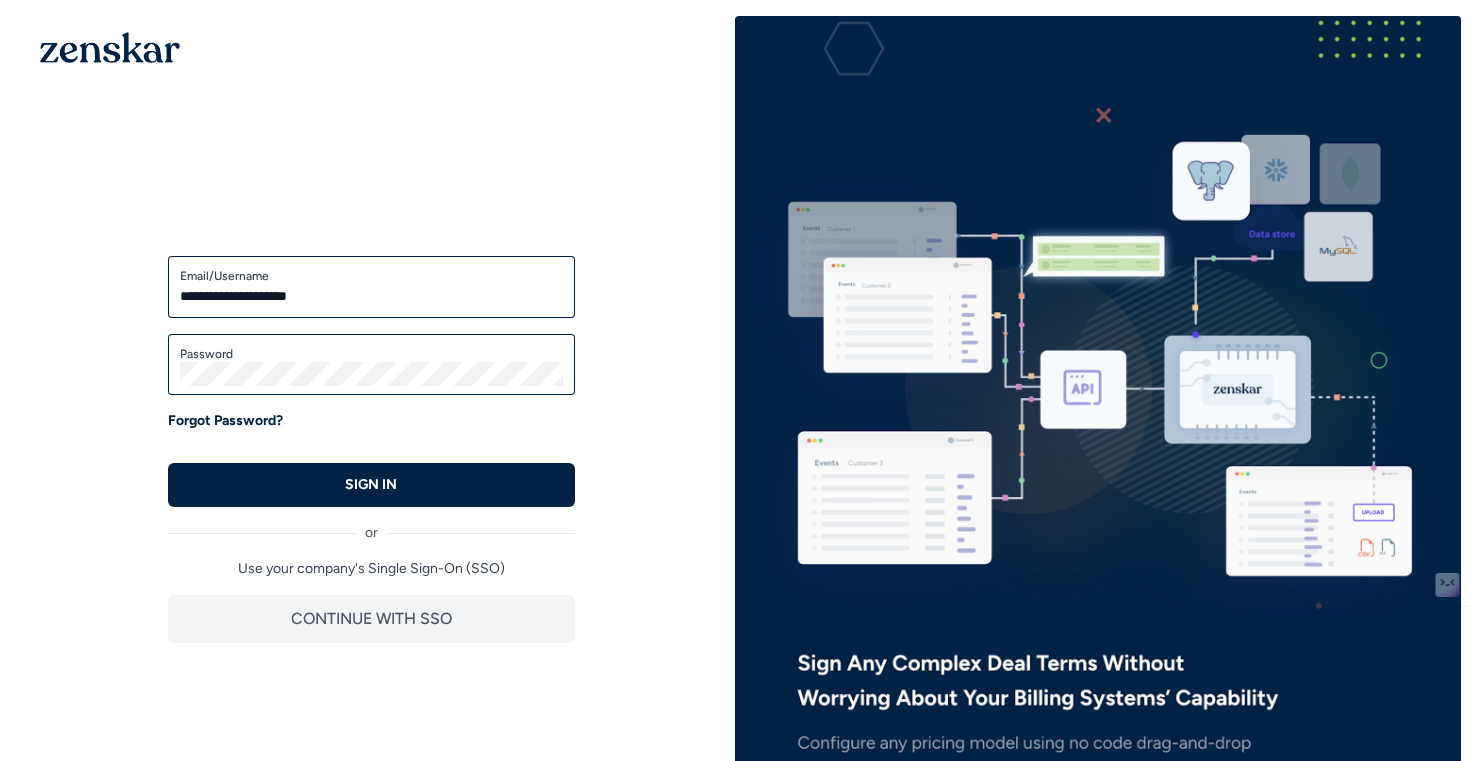 click on "**********" at bounding box center (371, 296) 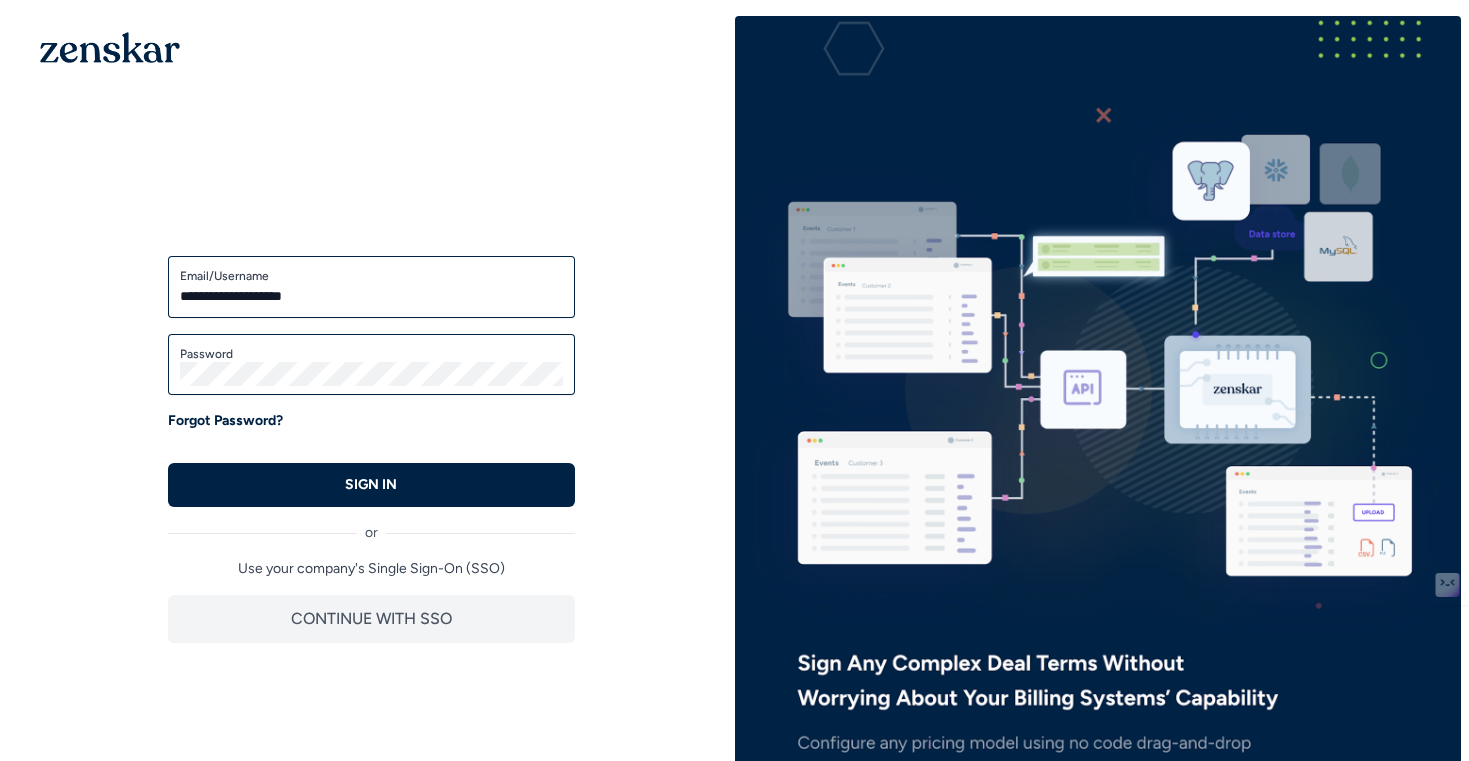 type on "**********" 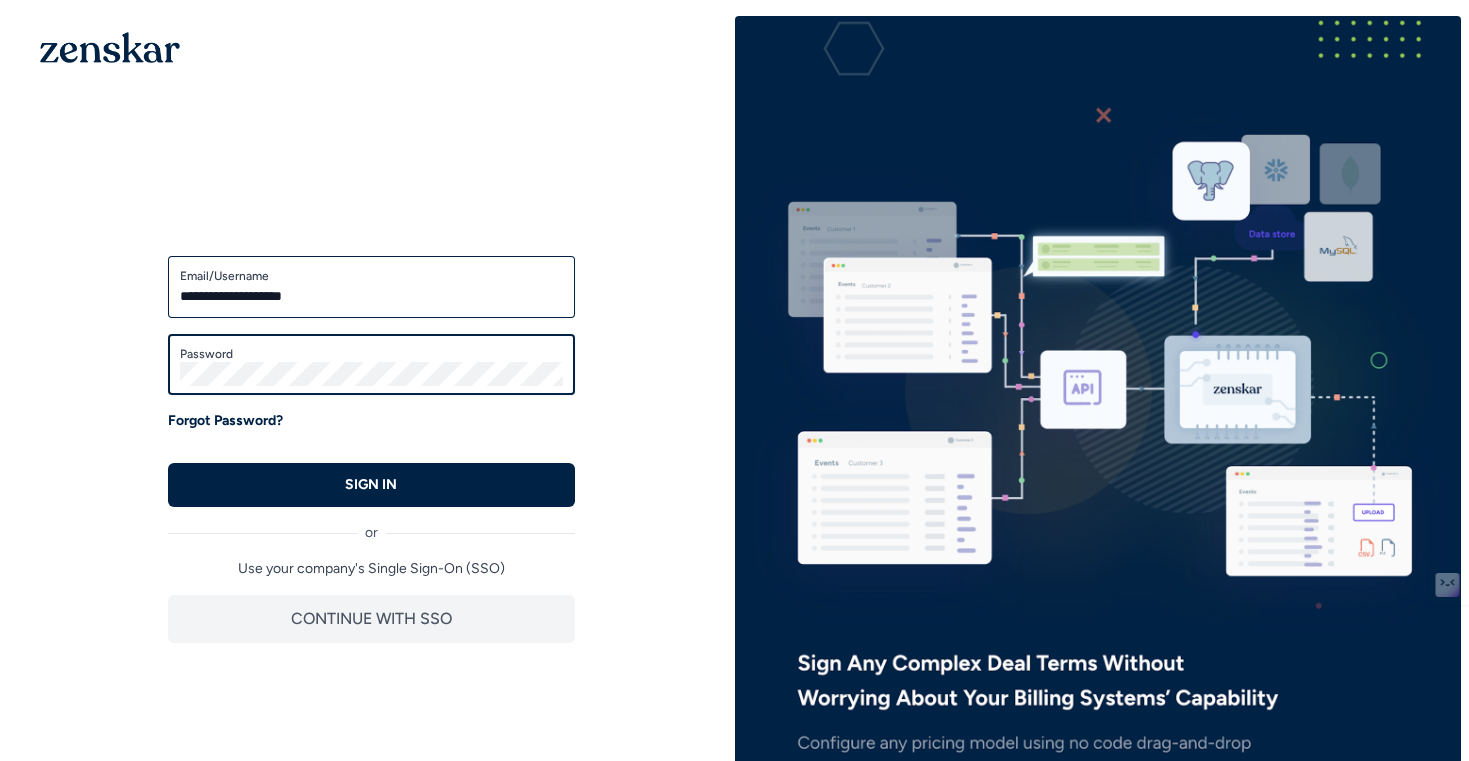 click on "SIGN IN" at bounding box center (371, 485) 